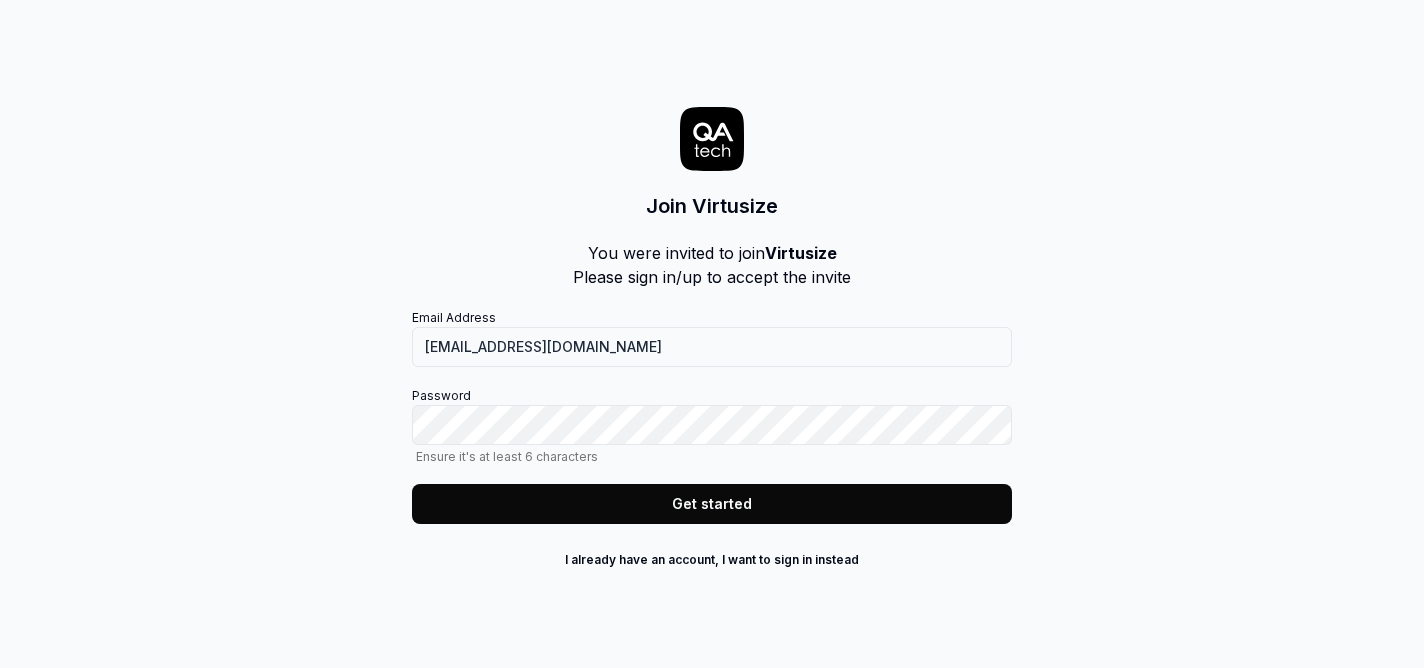 scroll, scrollTop: 0, scrollLeft: 0, axis: both 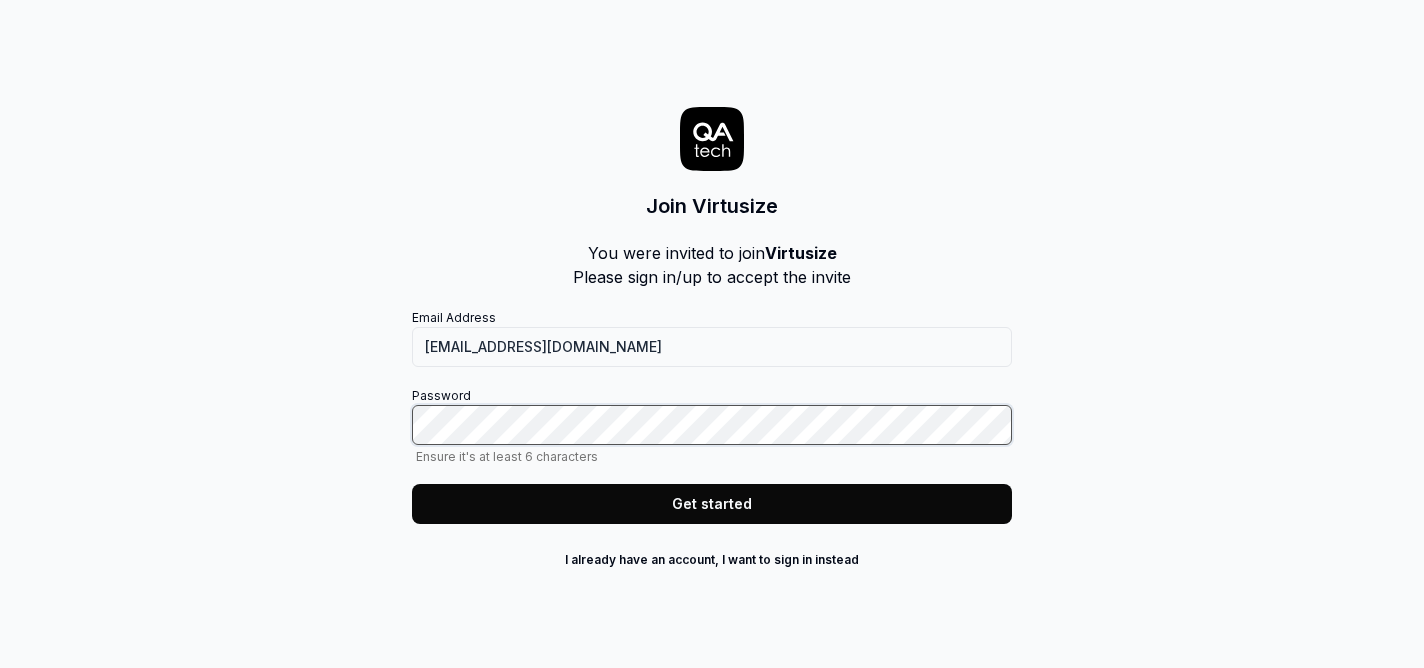 click 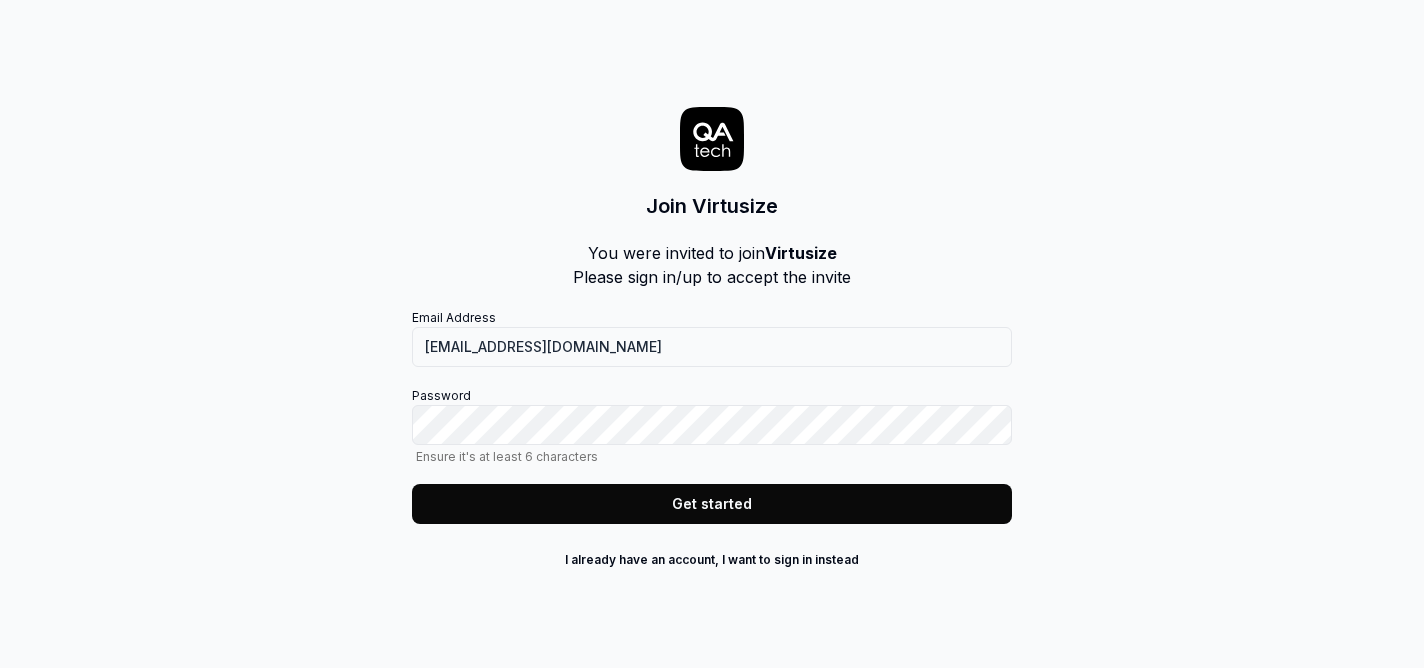 click on "Get started" at bounding box center (712, 504) 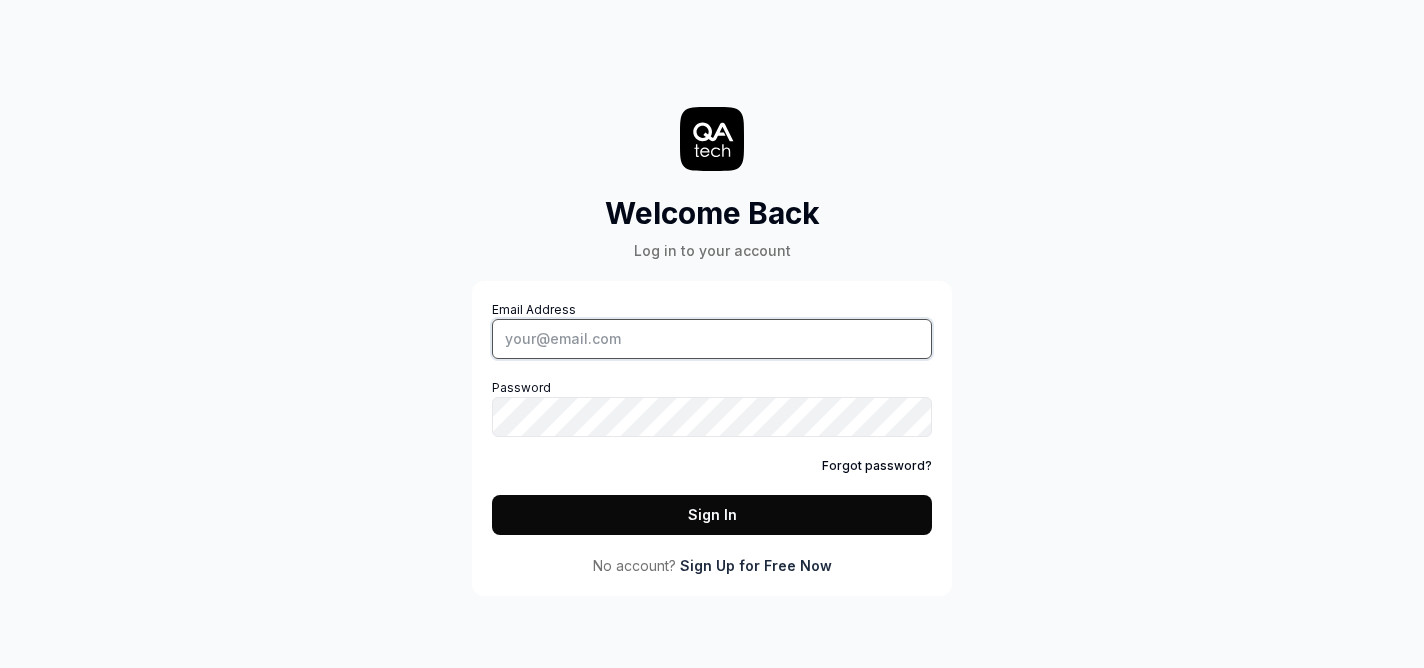 click on "Email Address" at bounding box center (712, 339) 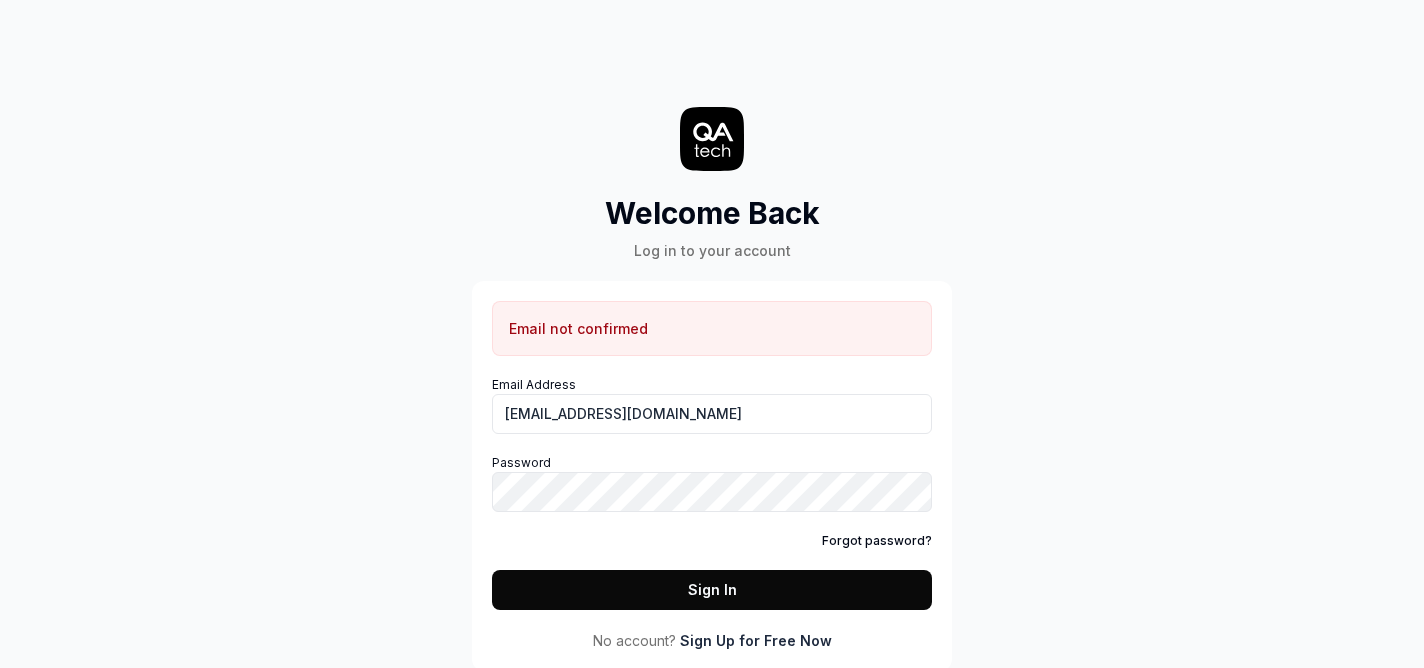 scroll, scrollTop: 3, scrollLeft: 0, axis: vertical 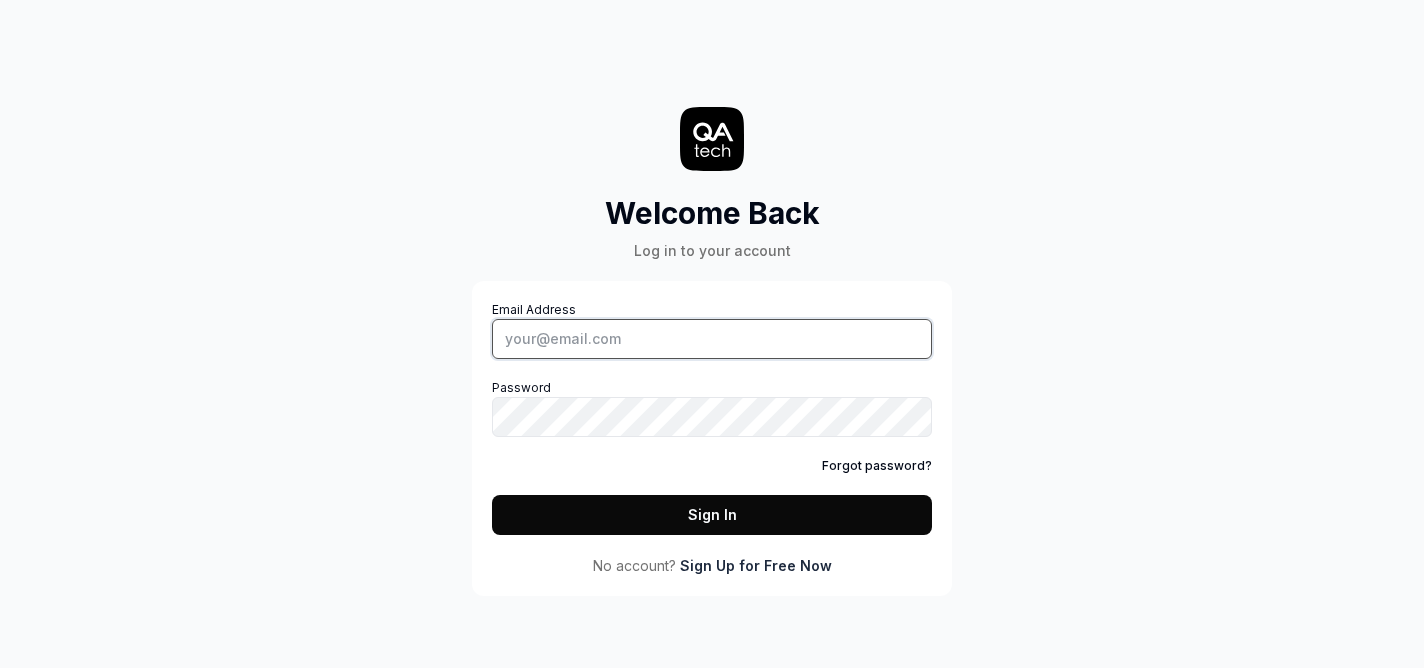 click on "Email Address" at bounding box center [712, 339] 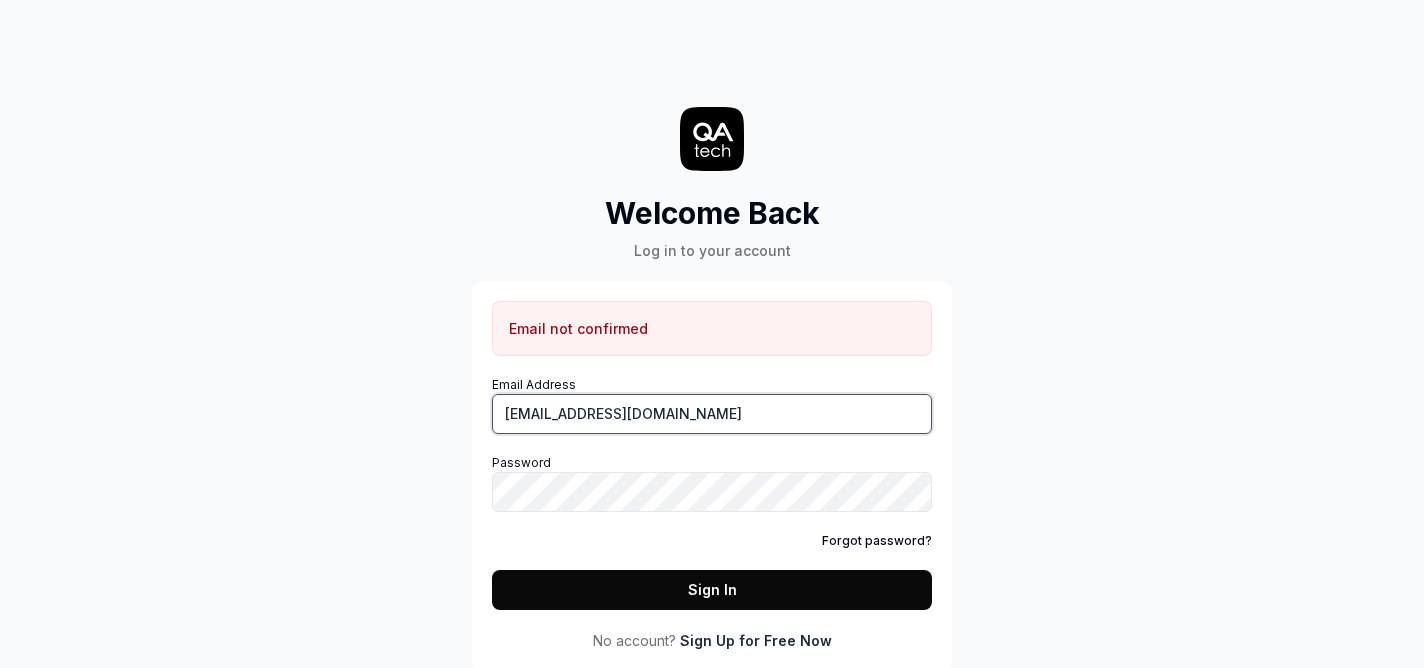 click on "[EMAIL_ADDRESS][DOMAIN_NAME]" at bounding box center [712, 414] 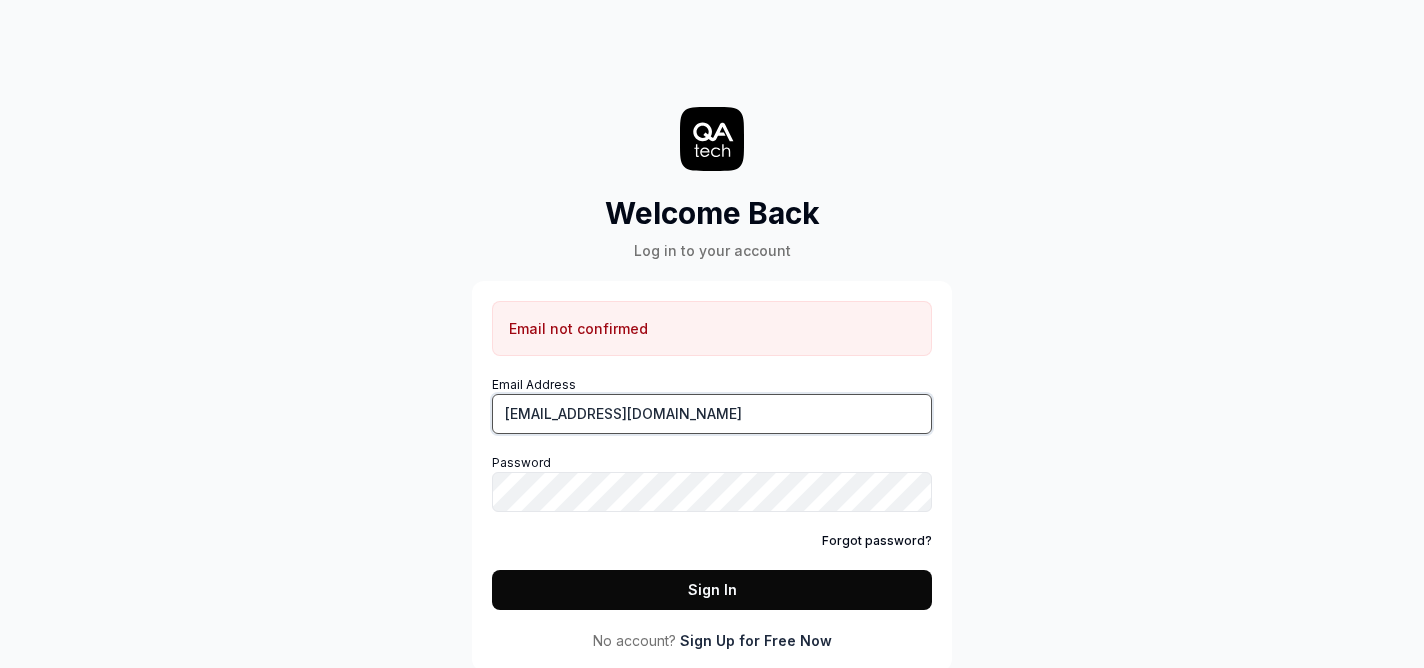 scroll, scrollTop: 3, scrollLeft: 0, axis: vertical 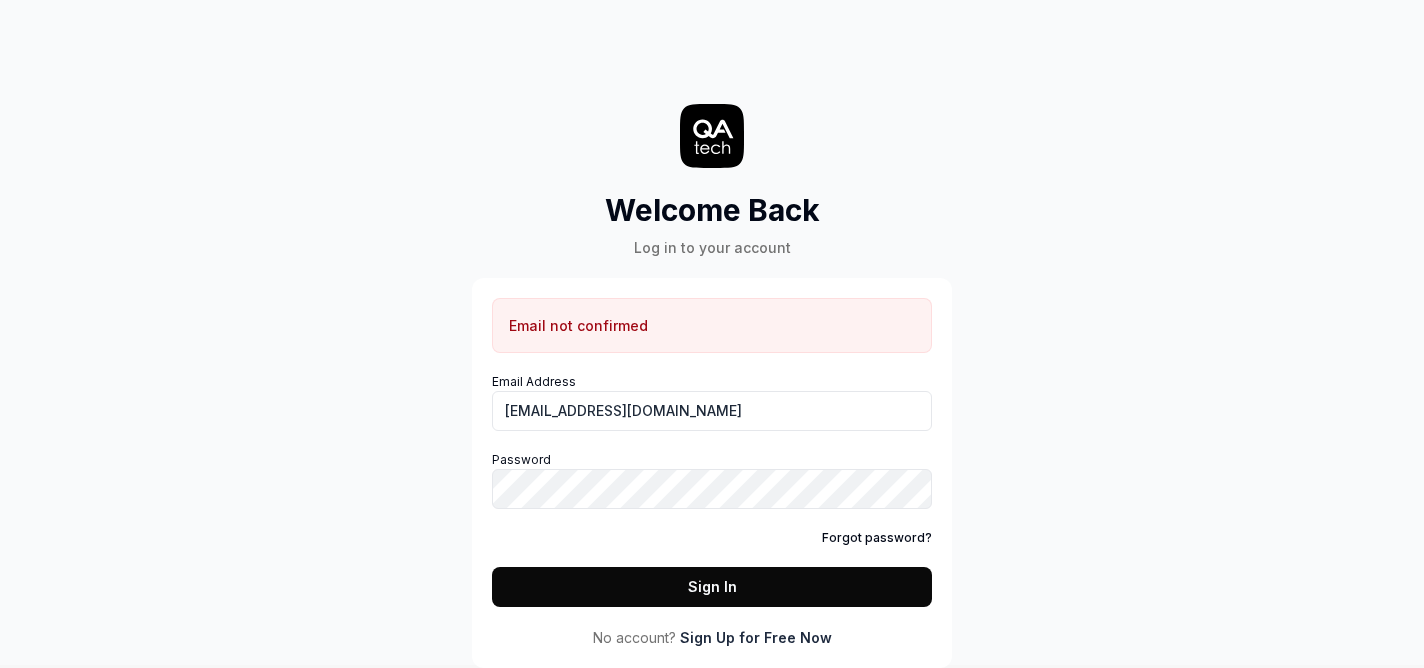 click on "Forgot password?" at bounding box center (877, 538) 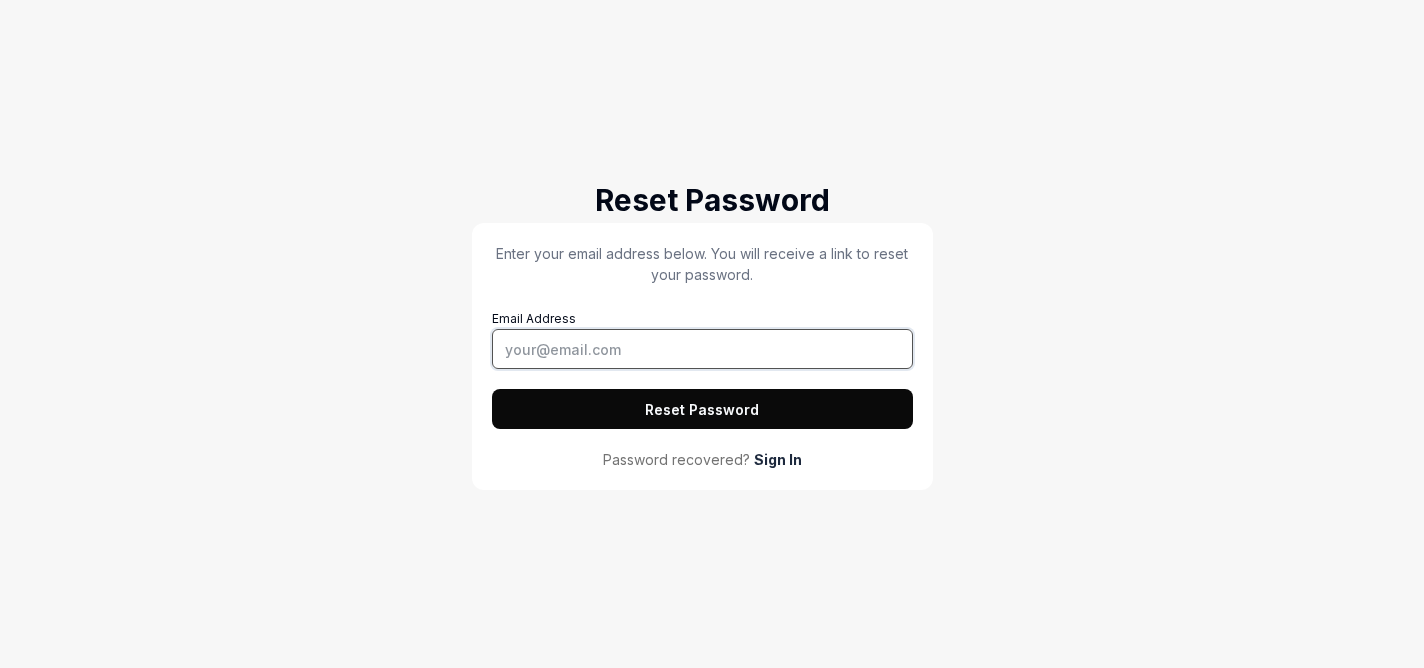 click on "Email Address" at bounding box center (702, 349) 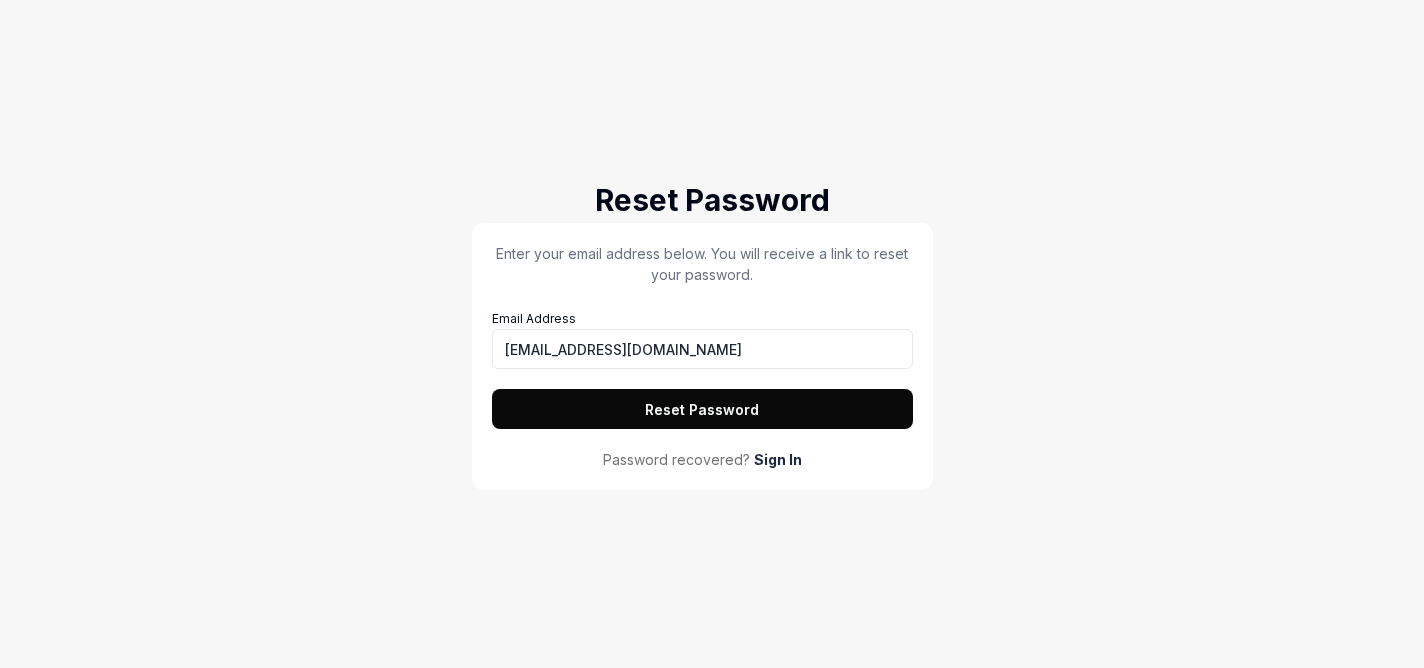 click on "Reset Password" at bounding box center (702, 409) 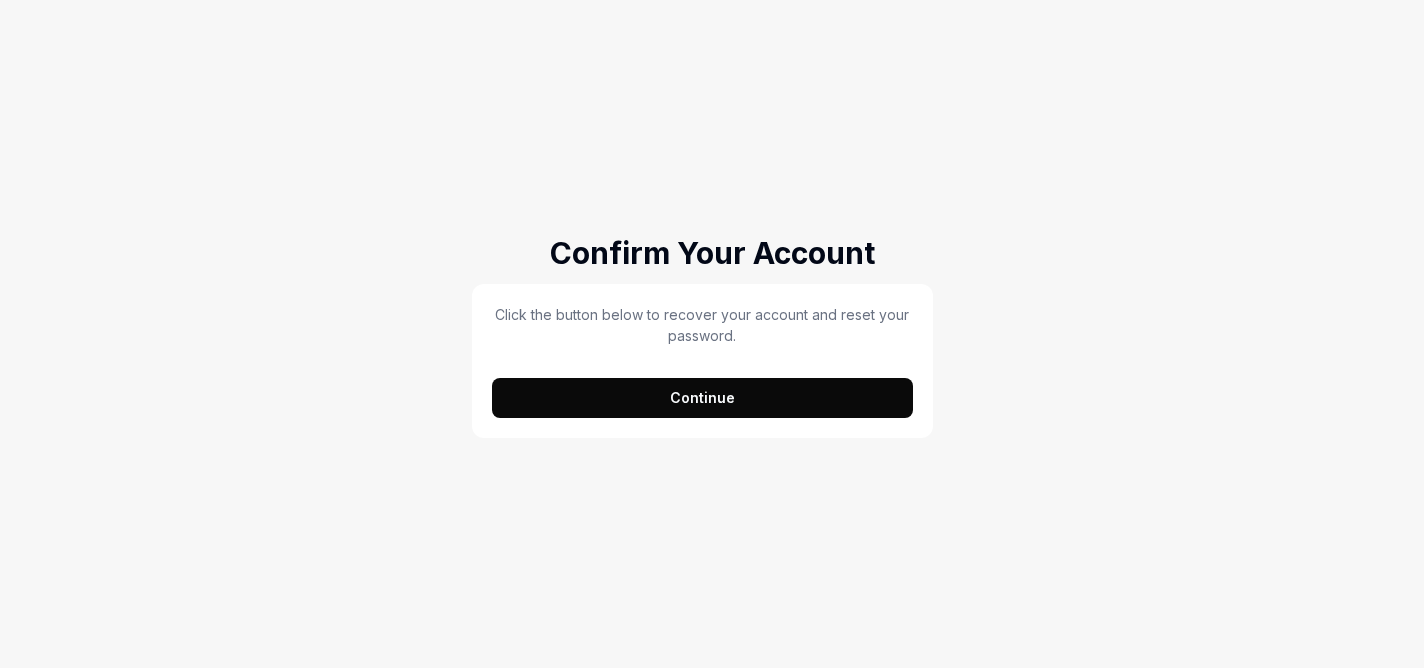 scroll, scrollTop: 0, scrollLeft: 0, axis: both 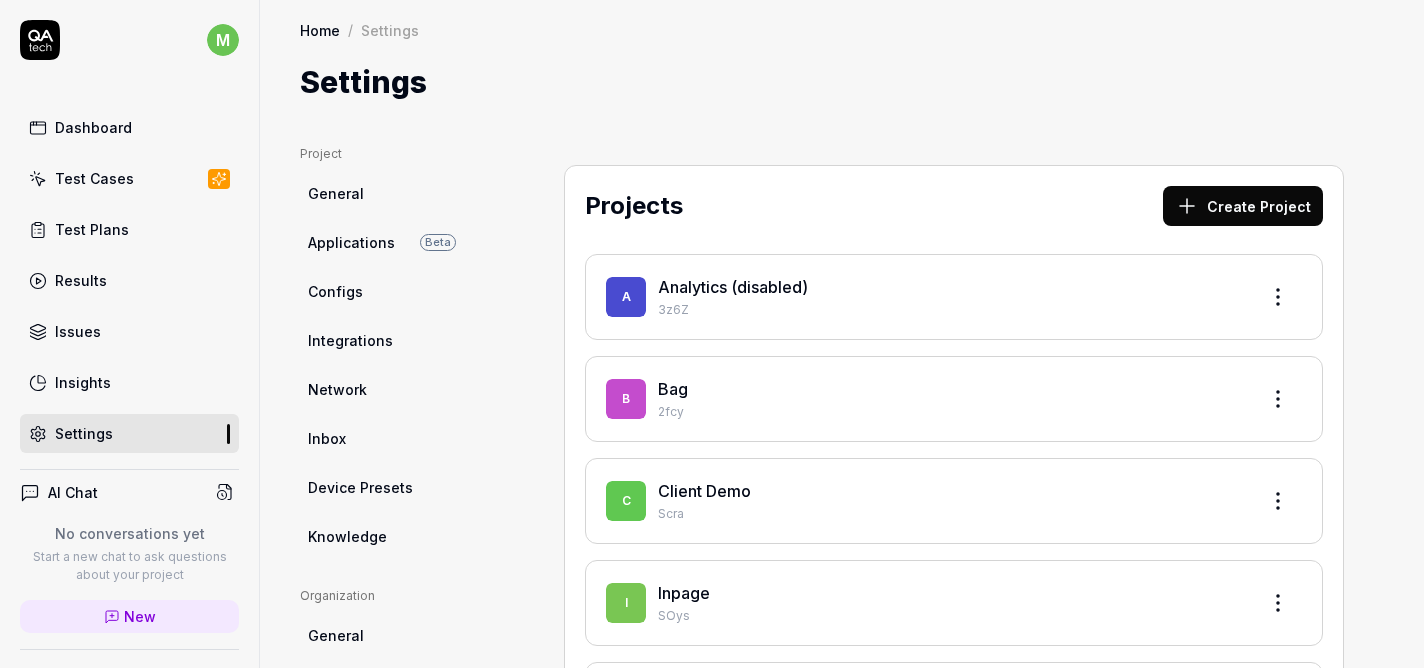 click on "m Dashboard Test Cases Test Plans Results Issues Insights Settings AI Chat No conversations yet Start a new chat to ask questions about your project New Book a call with us Documentation Virtusize Bag Collapse Sidebar Home / Settings Home / Settings Settings Project General Applications Beta Configs Integrations Network Inbox Device Presets Knowledge Project Select a page Organization General Members Projects Subscription Connections Organization Projects Profile My Details Authentication Email Password Profile Select a page Projects Create Project A Analytics (disabled) 3z6Z B Bag 2fcy C Client Demo Scra I Inpage SOys K Kids K9uo N Non Visor 5R5J S Shoes FOi1 S Smart Table Plus 2QXy V VS E2E POC nkpP" at bounding box center [712, 334] 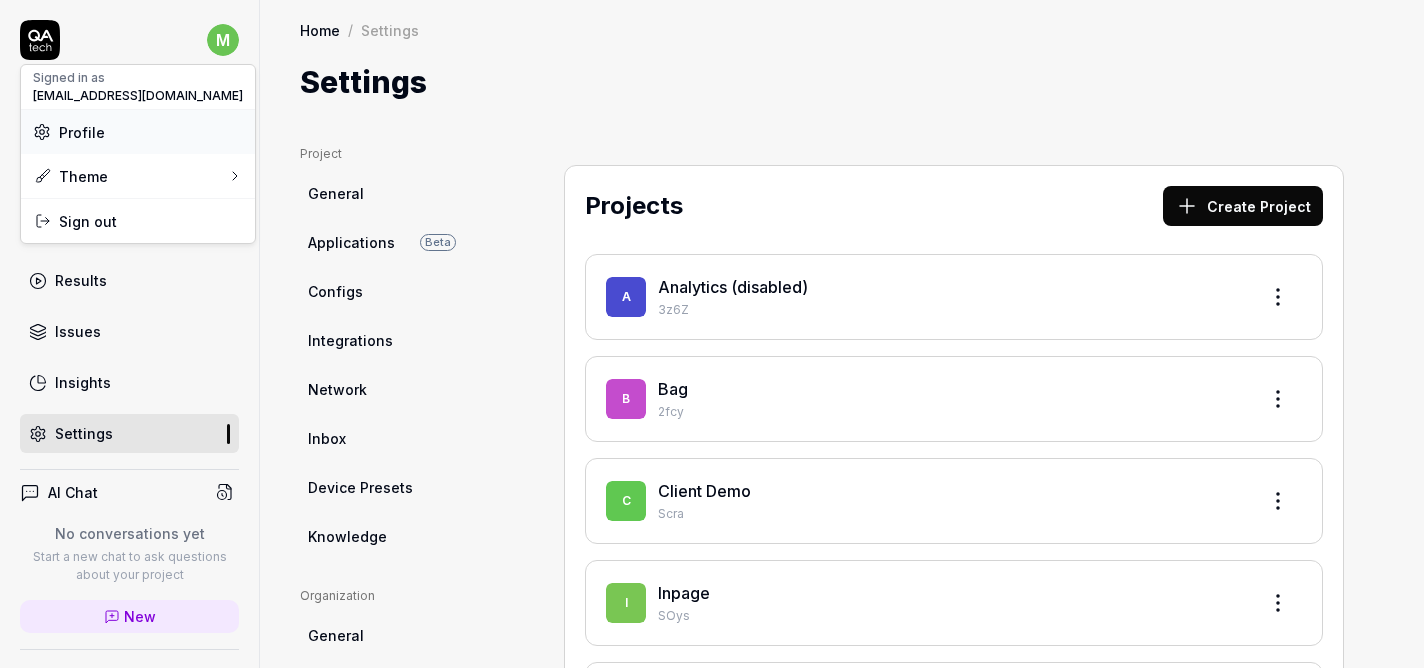 click on "Profile" at bounding box center [138, 132] 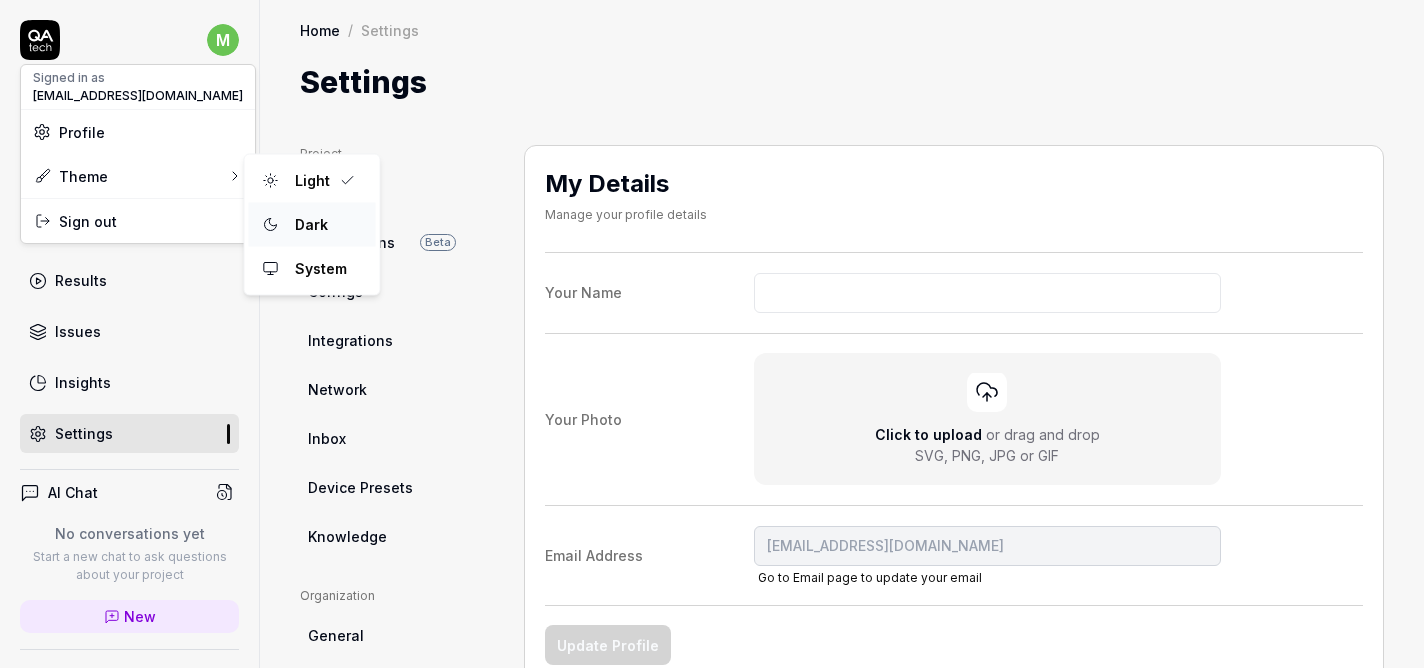 click on "Dark" at bounding box center [311, 225] 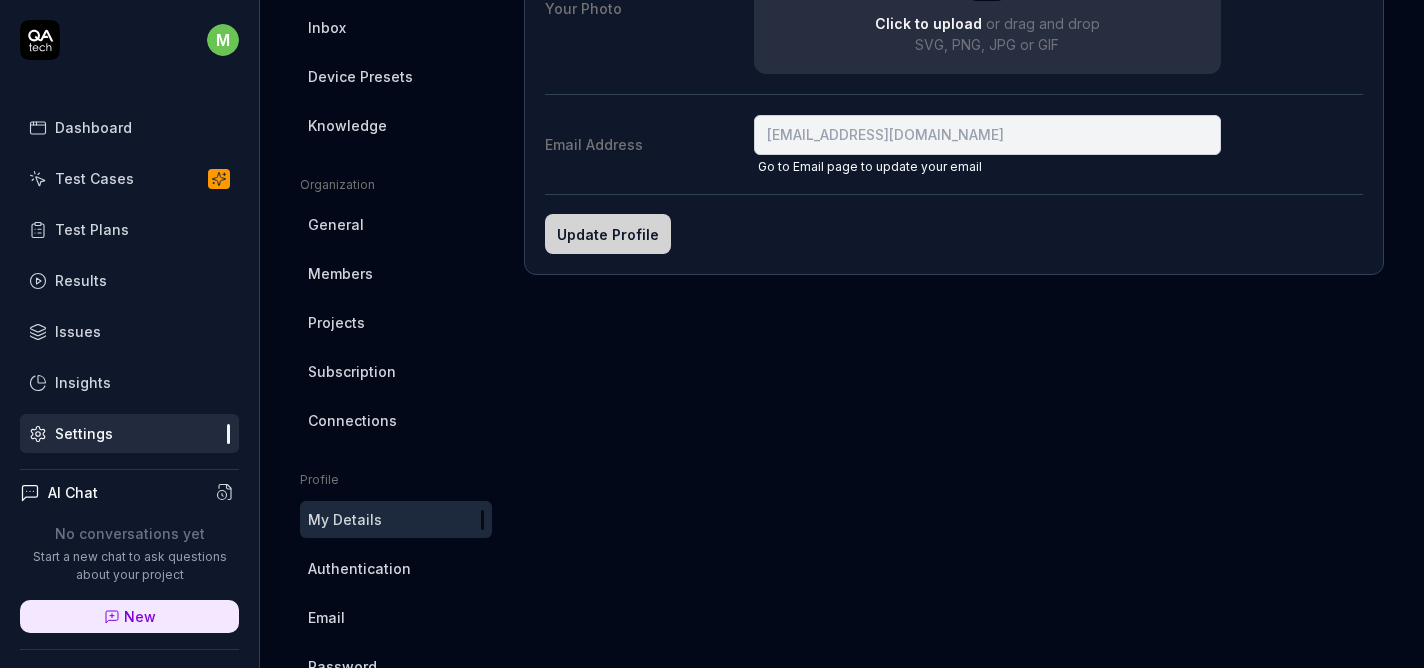 scroll, scrollTop: 468, scrollLeft: 0, axis: vertical 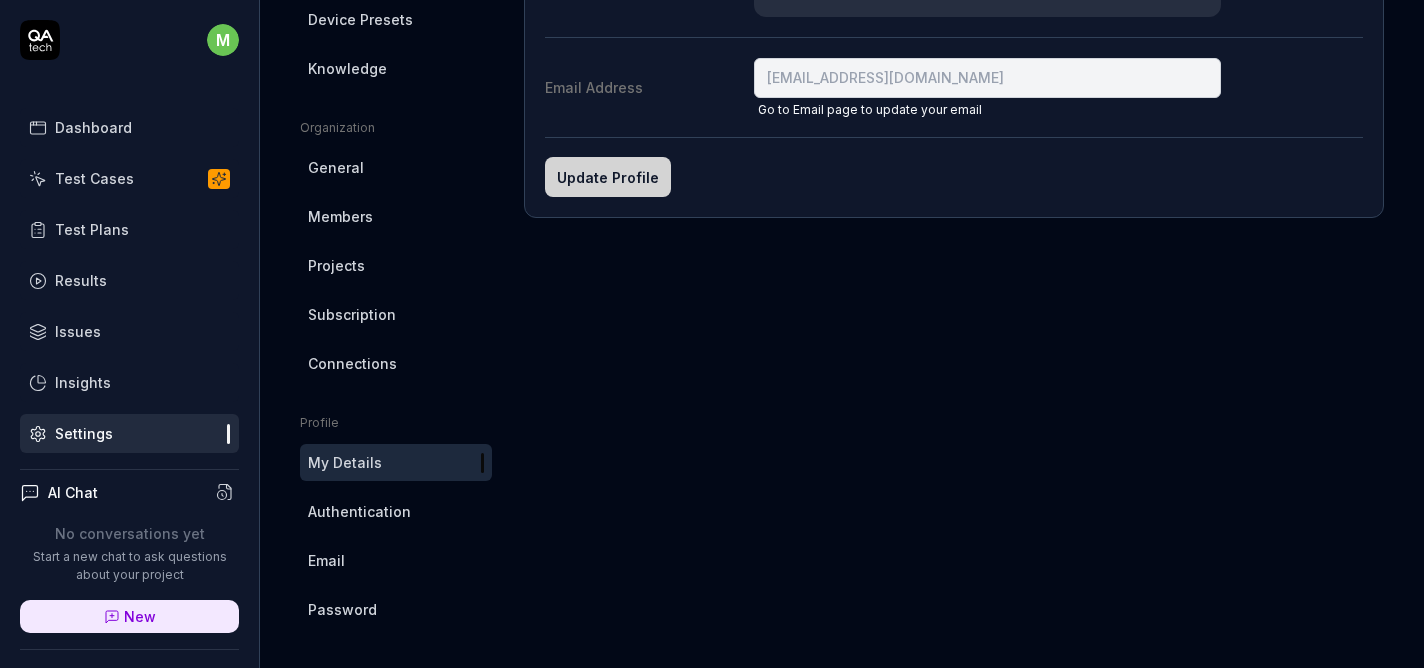 click on "Password" at bounding box center [396, 609] 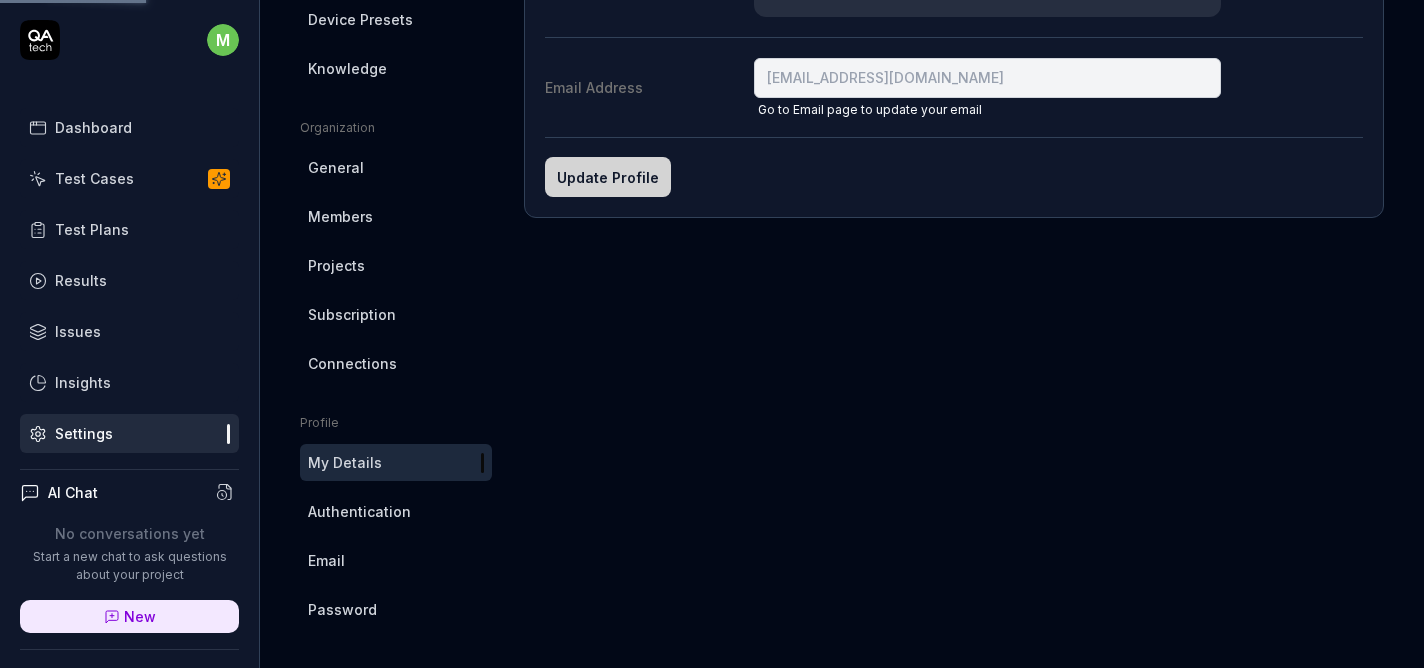 click on "Password" at bounding box center [396, 609] 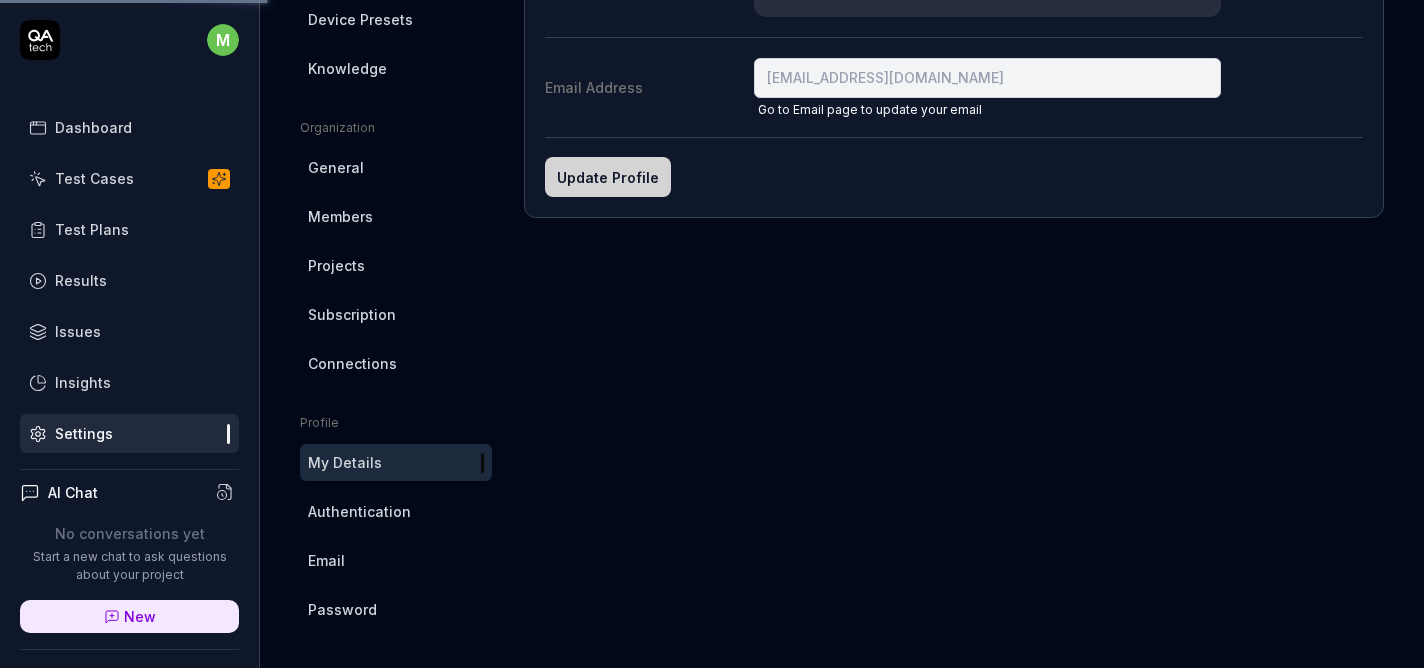 click on "Password" at bounding box center (396, 609) 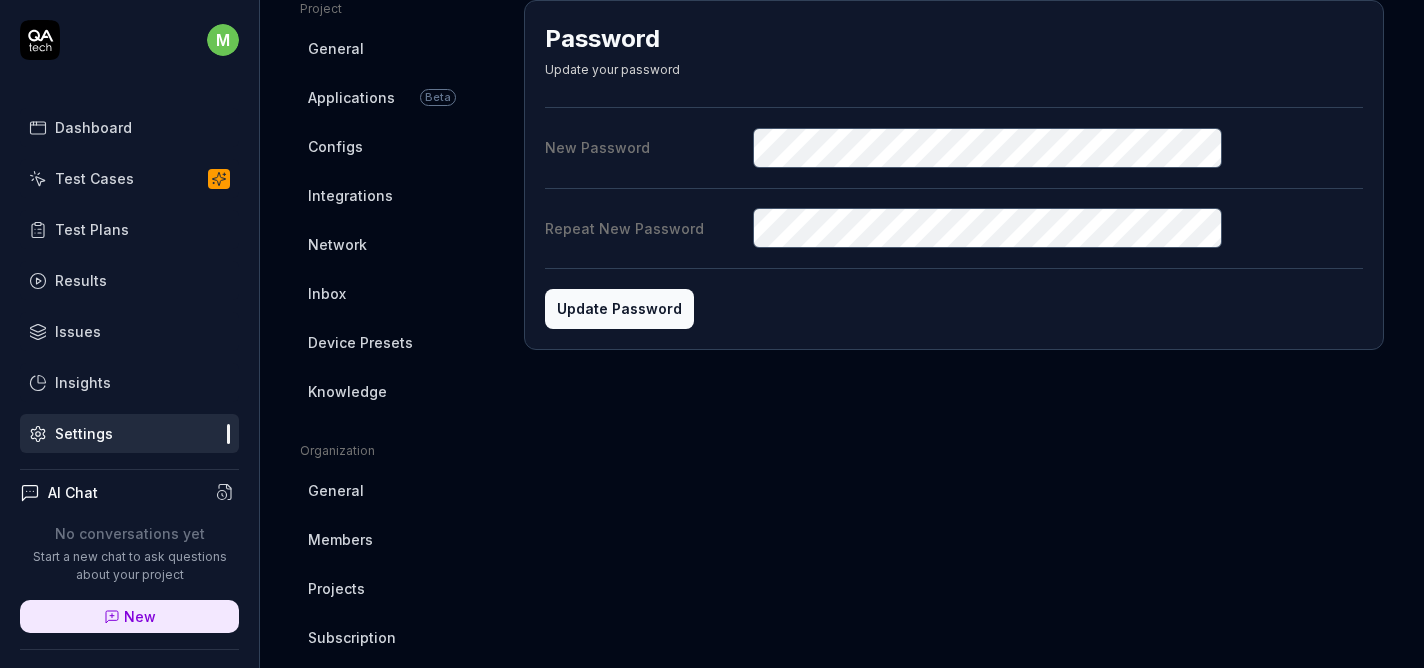 scroll, scrollTop: 0, scrollLeft: 0, axis: both 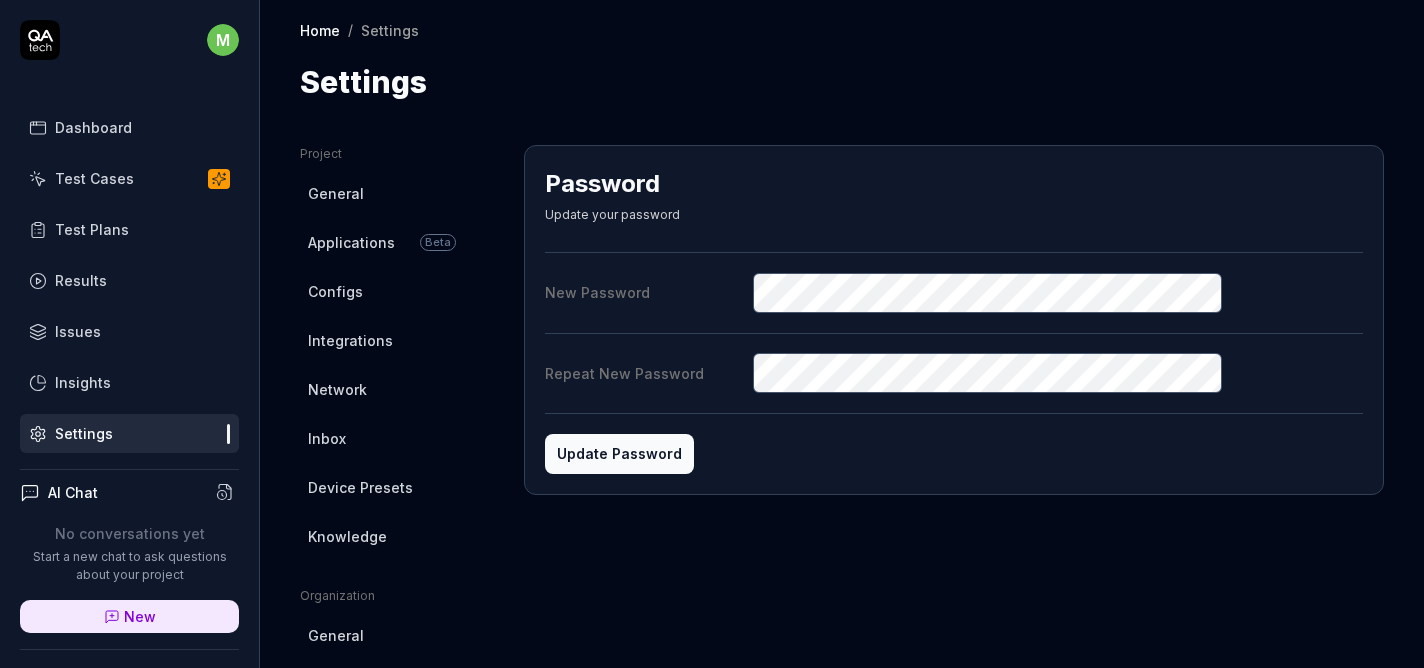 click on "Update Password" at bounding box center (954, 454) 